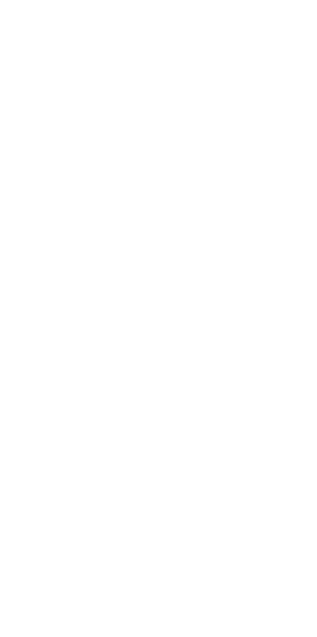 scroll, scrollTop: 0, scrollLeft: 0, axis: both 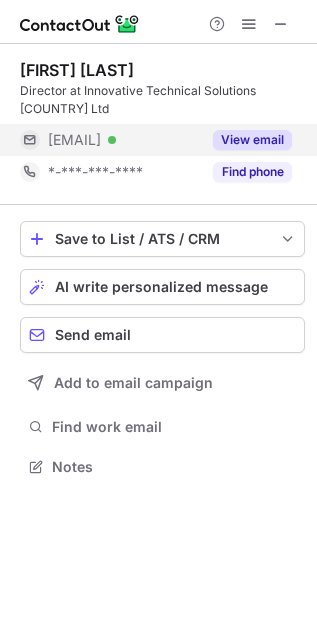 click on "View email" at bounding box center (252, 140) 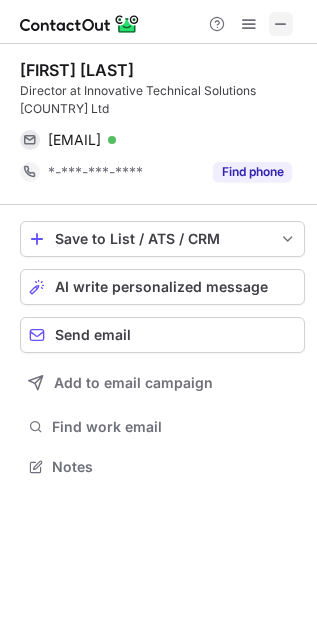 click at bounding box center [281, 24] 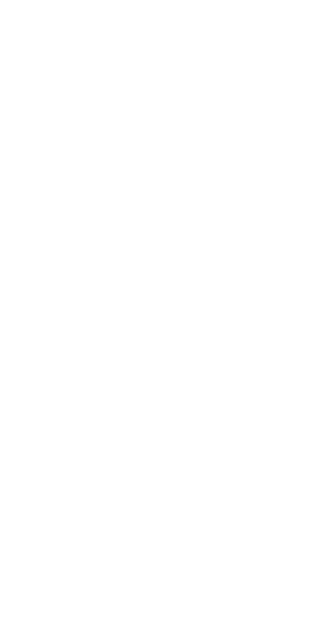 scroll, scrollTop: 0, scrollLeft: 0, axis: both 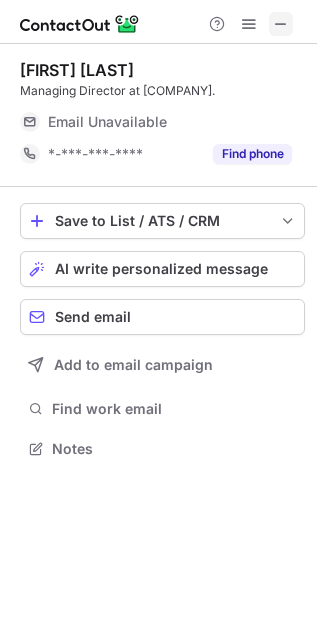 click at bounding box center [281, 24] 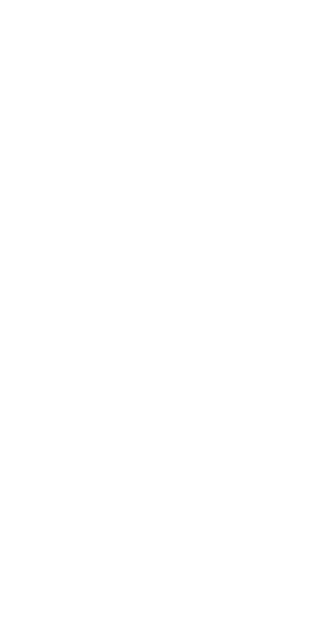scroll, scrollTop: 0, scrollLeft: 0, axis: both 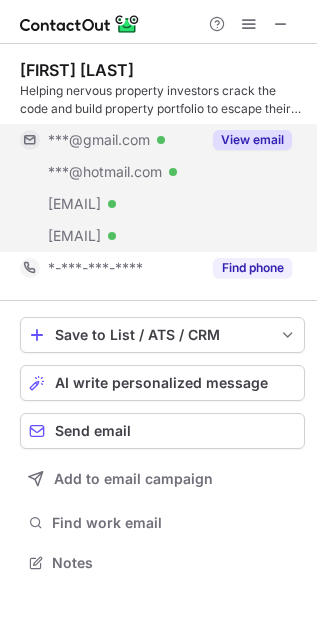 click on "View email" at bounding box center (252, 140) 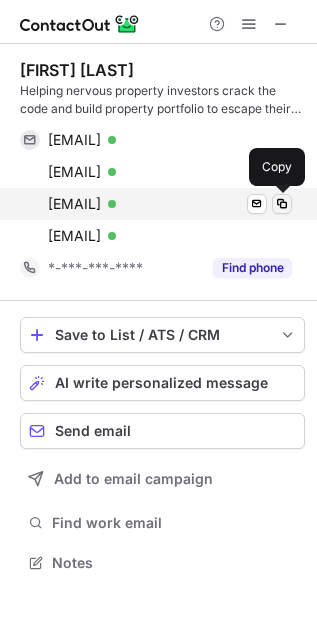drag, startPoint x: 276, startPoint y: 202, endPoint x: 130, endPoint y: 71, distance: 196.15555 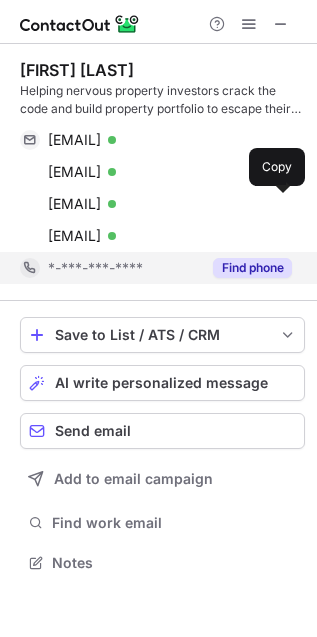 click on "Find phone" at bounding box center [252, 268] 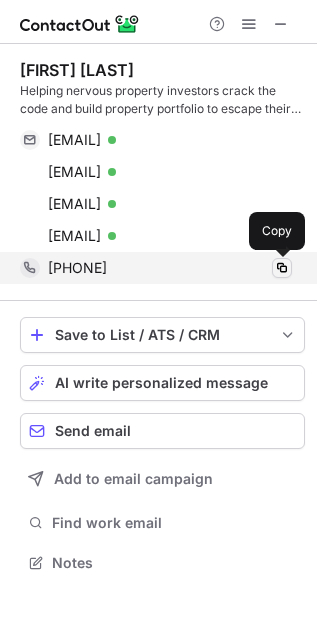 click at bounding box center [282, 268] 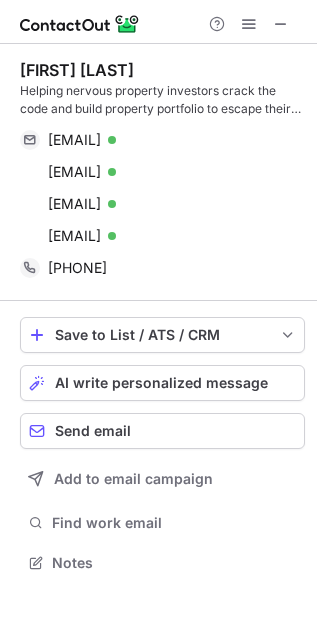 type 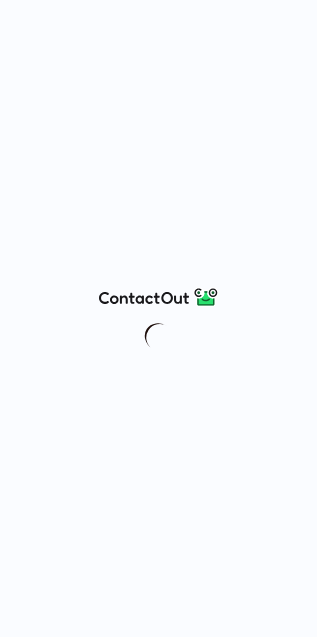 scroll, scrollTop: 0, scrollLeft: 0, axis: both 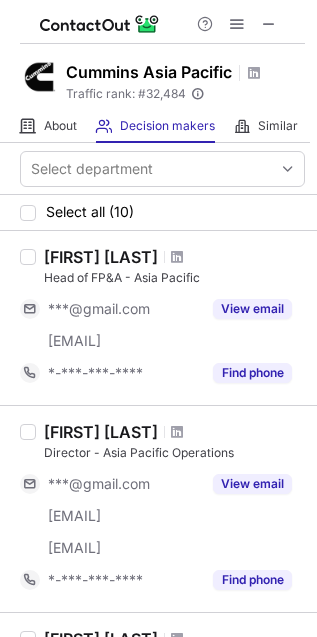 drag, startPoint x: 260, startPoint y: 20, endPoint x: 42, endPoint y: 42, distance: 219.10728 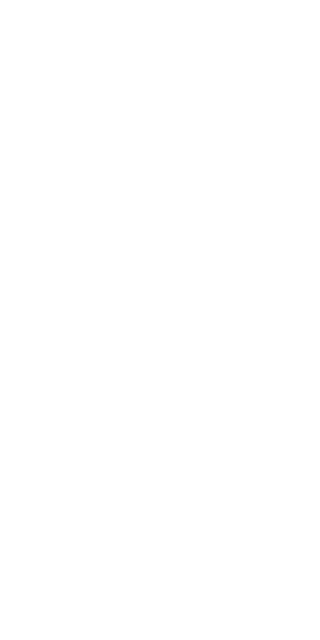 scroll, scrollTop: 0, scrollLeft: 0, axis: both 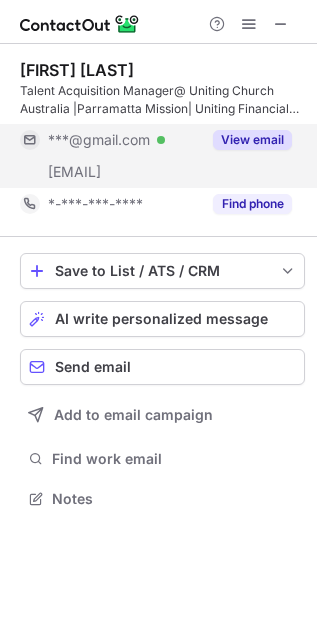 click on "View email" at bounding box center [252, 140] 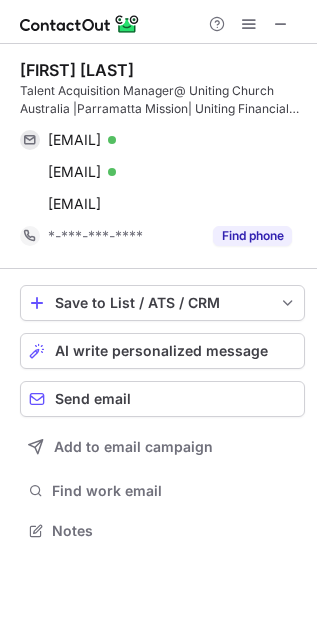 scroll, scrollTop: 10, scrollLeft: 10, axis: both 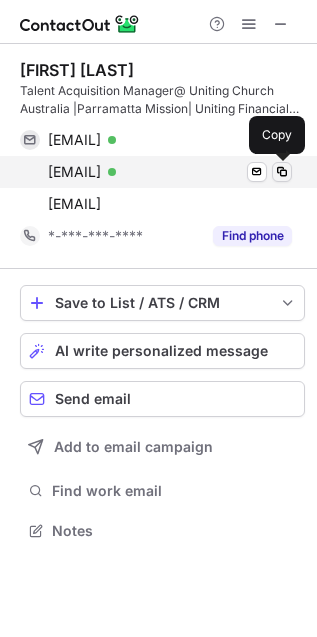click at bounding box center [282, 172] 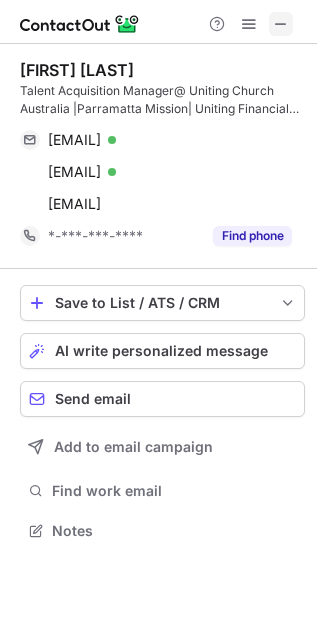 click at bounding box center (281, 24) 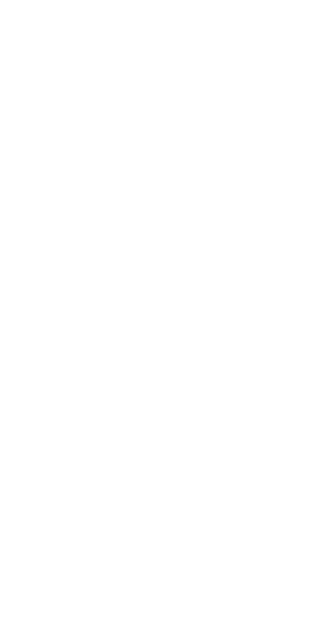 scroll, scrollTop: 0, scrollLeft: 0, axis: both 